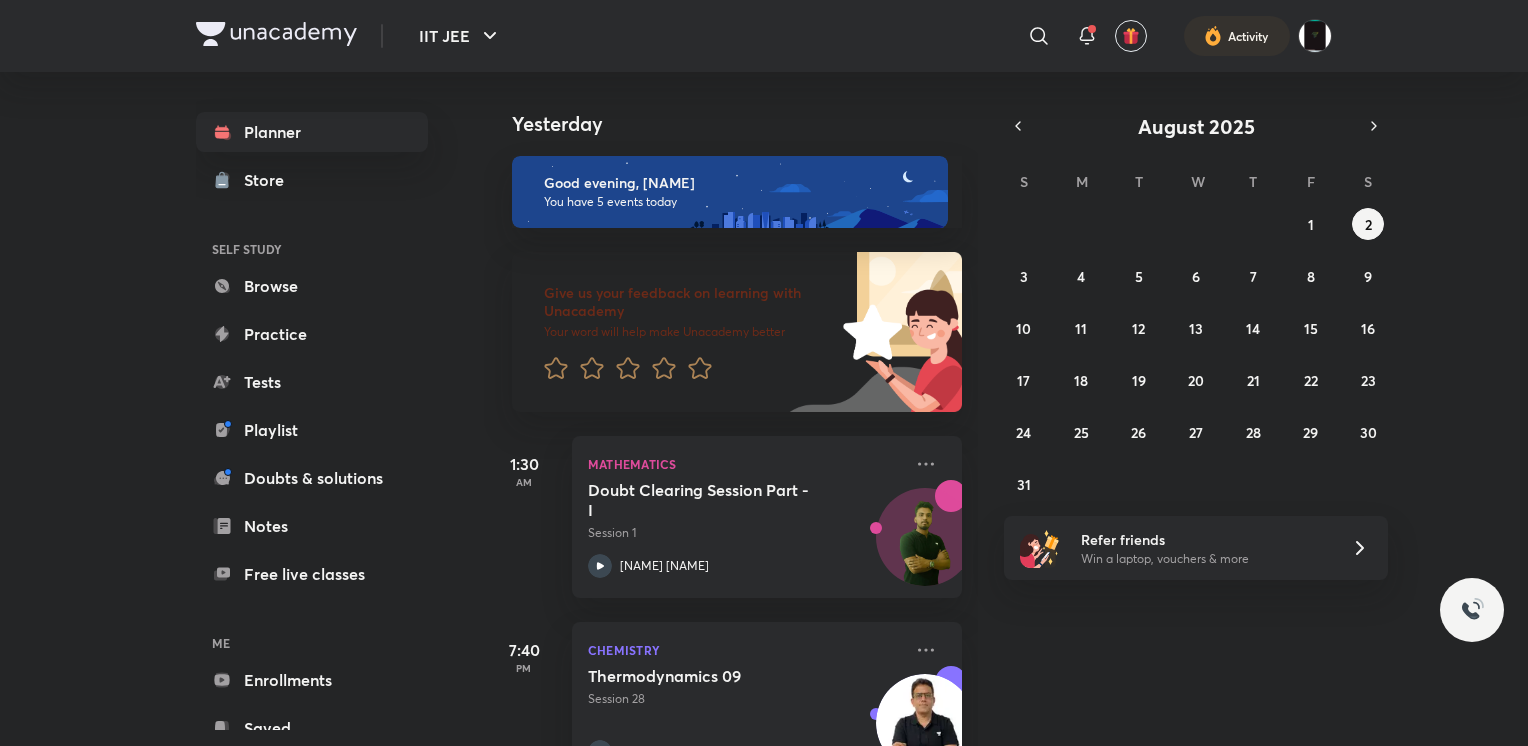scroll, scrollTop: 0, scrollLeft: 0, axis: both 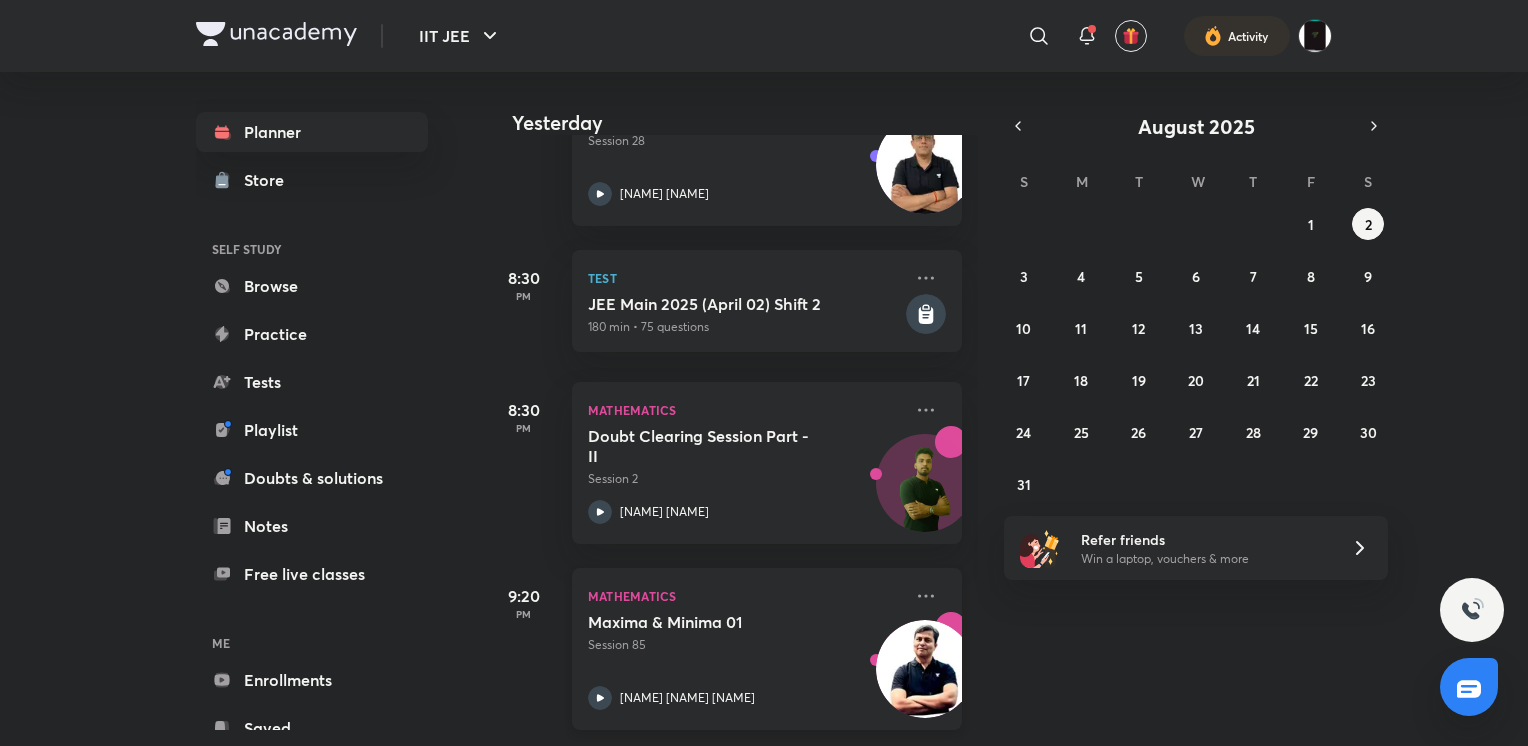 click on "Session 85" at bounding box center (745, 645) 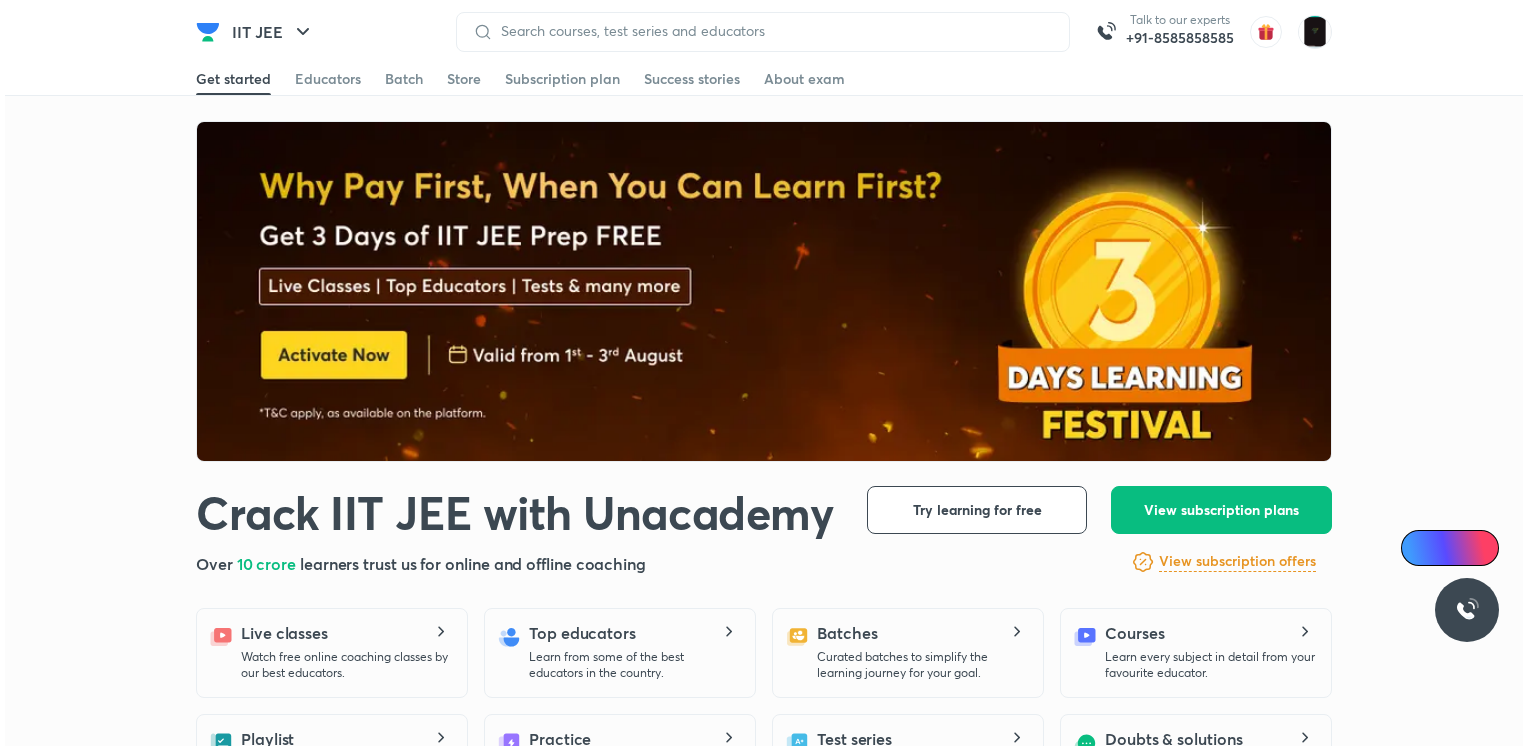 scroll, scrollTop: 0, scrollLeft: 0, axis: both 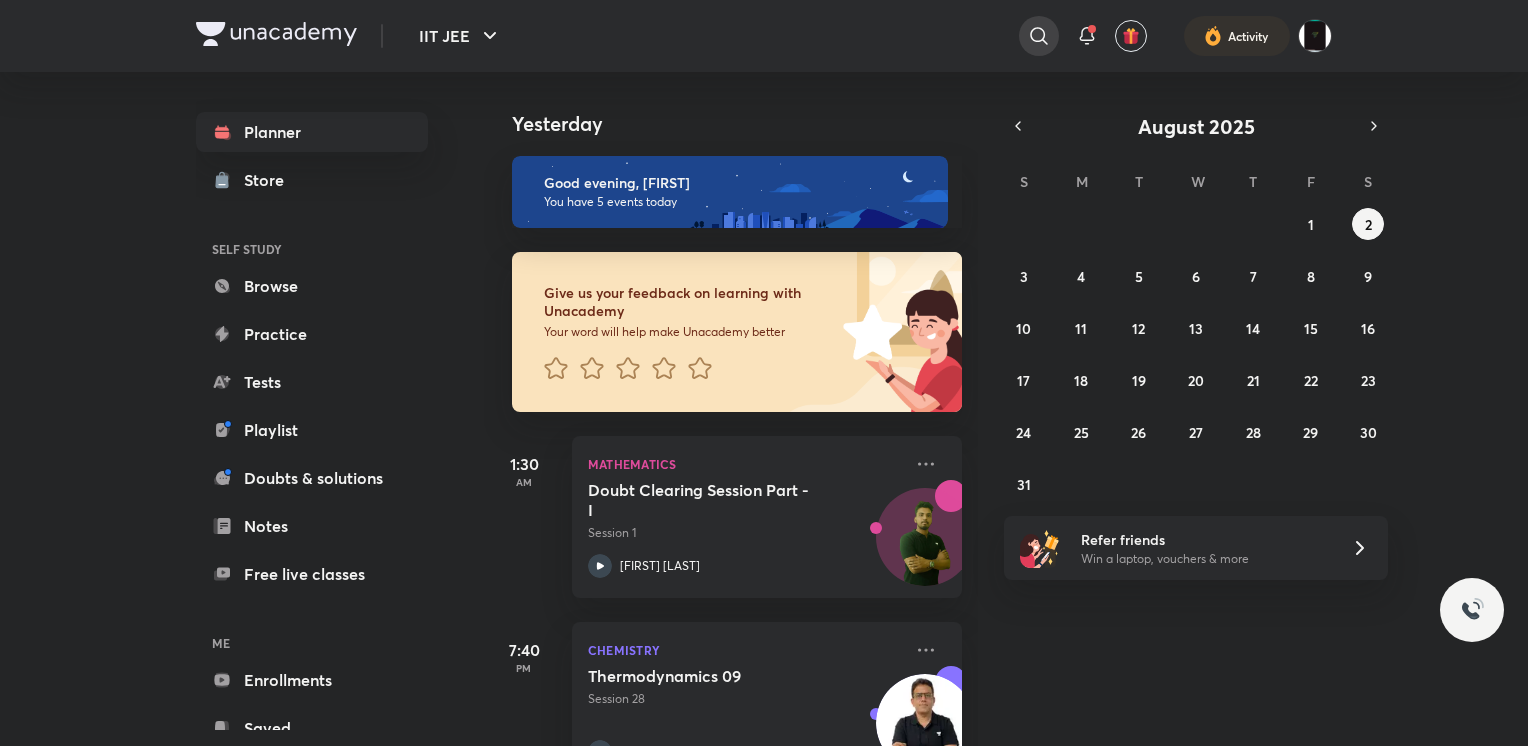 click 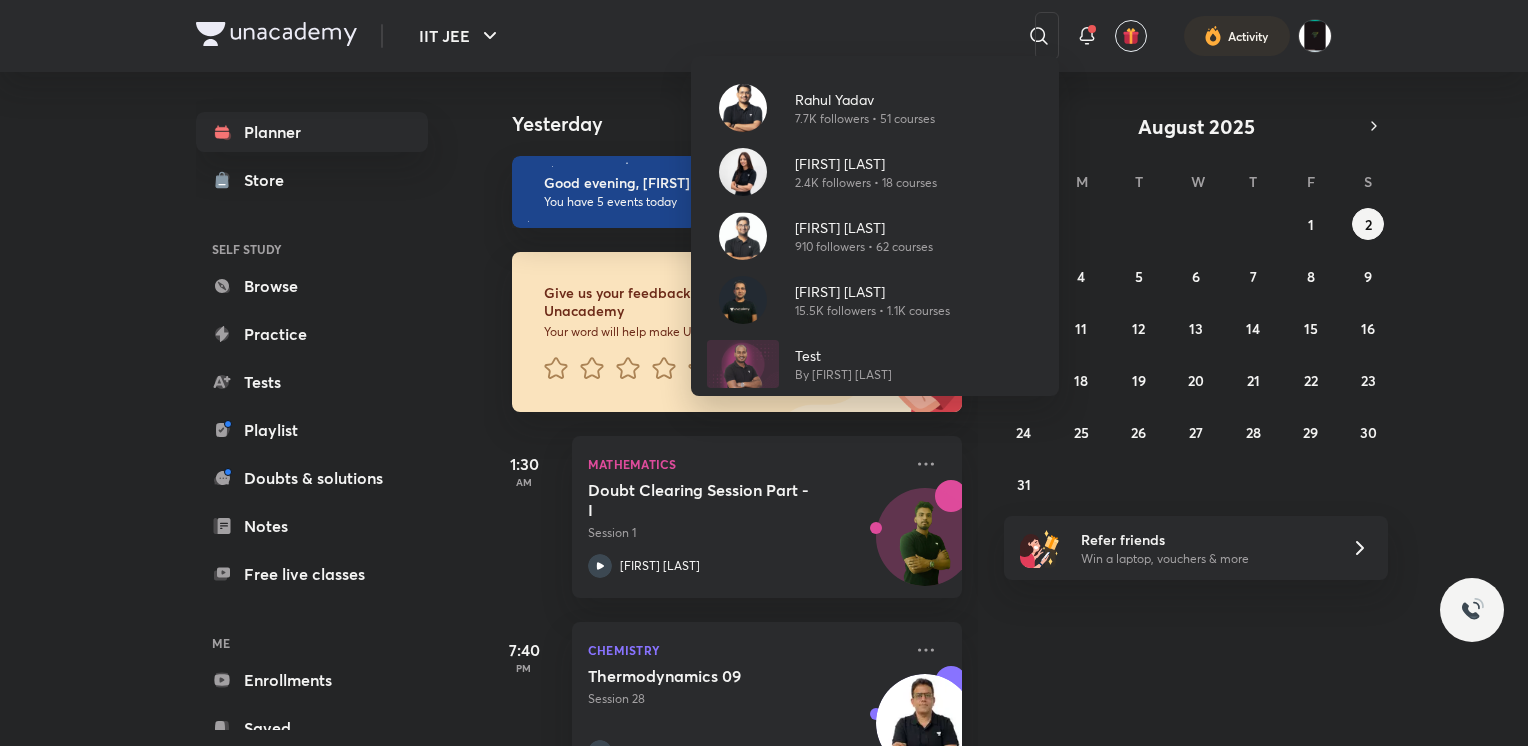 click on "[FIRST] [LAST] 7.7K followers • 51 courses [FIRST] [LAST] 2.4K followers • 18 courses [FIRST] [LAST] 910 followers • 62 courses [FIRST] [LAST] 15.5K followers • 1.1K courses Test By [FIRST] [LAST]" at bounding box center [764, 373] 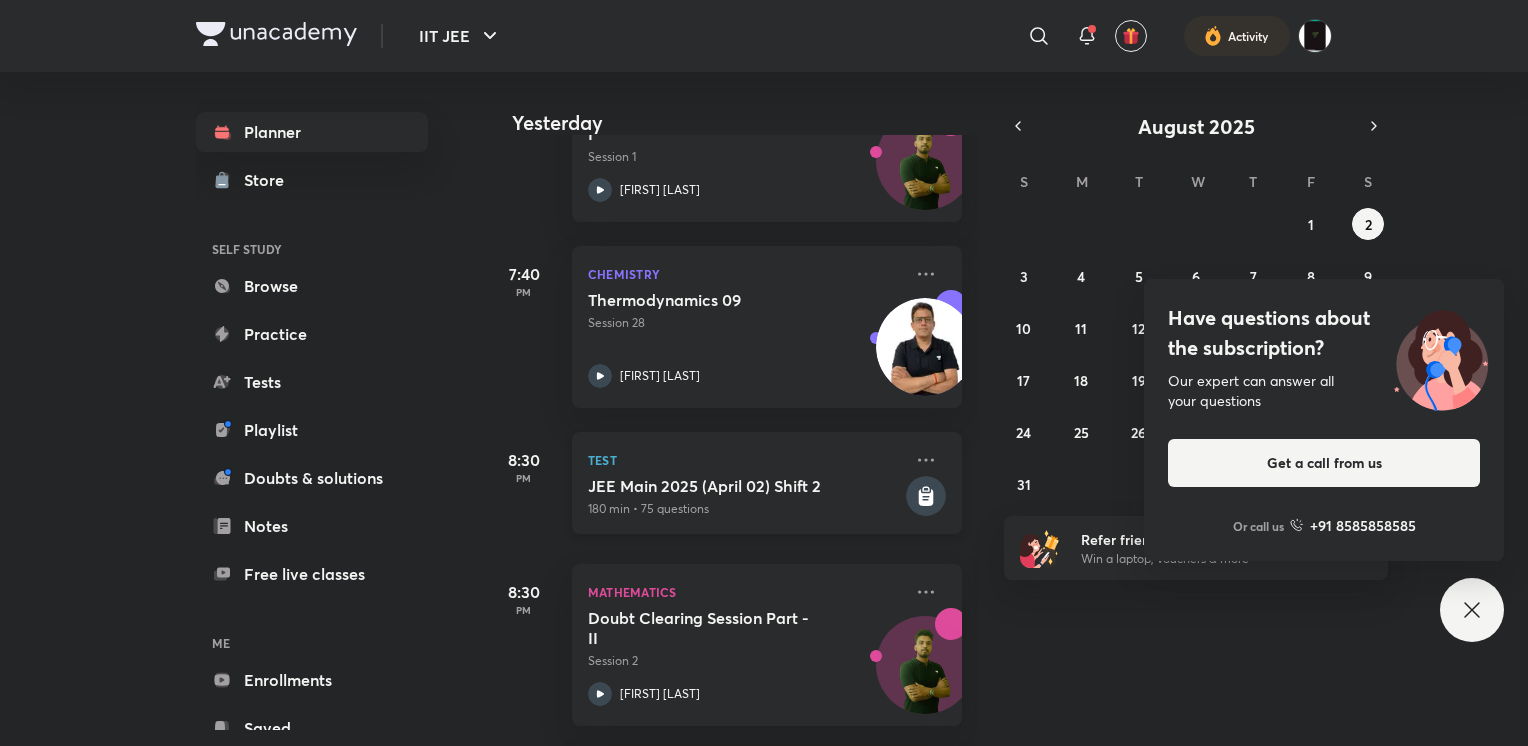 scroll, scrollTop: 0, scrollLeft: 0, axis: both 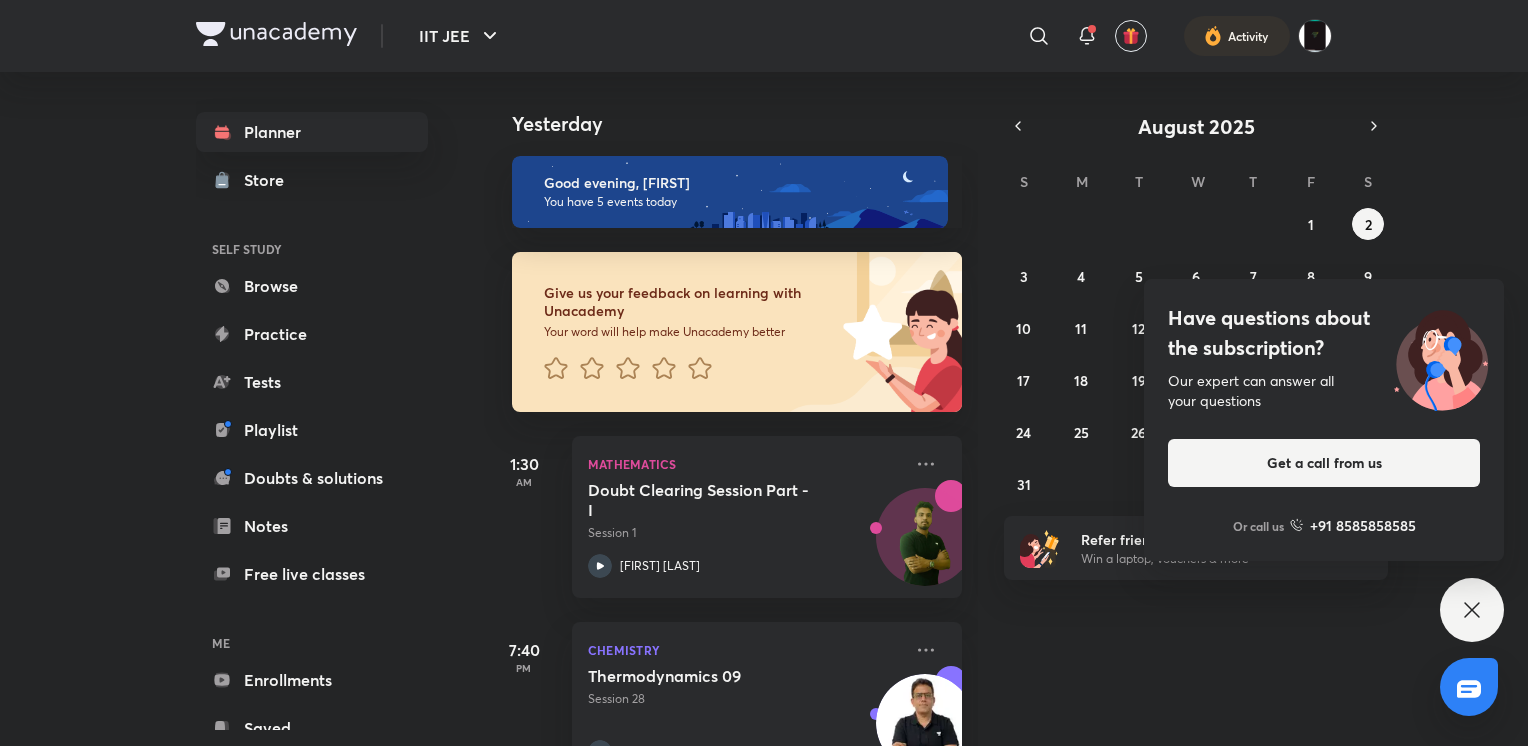 click 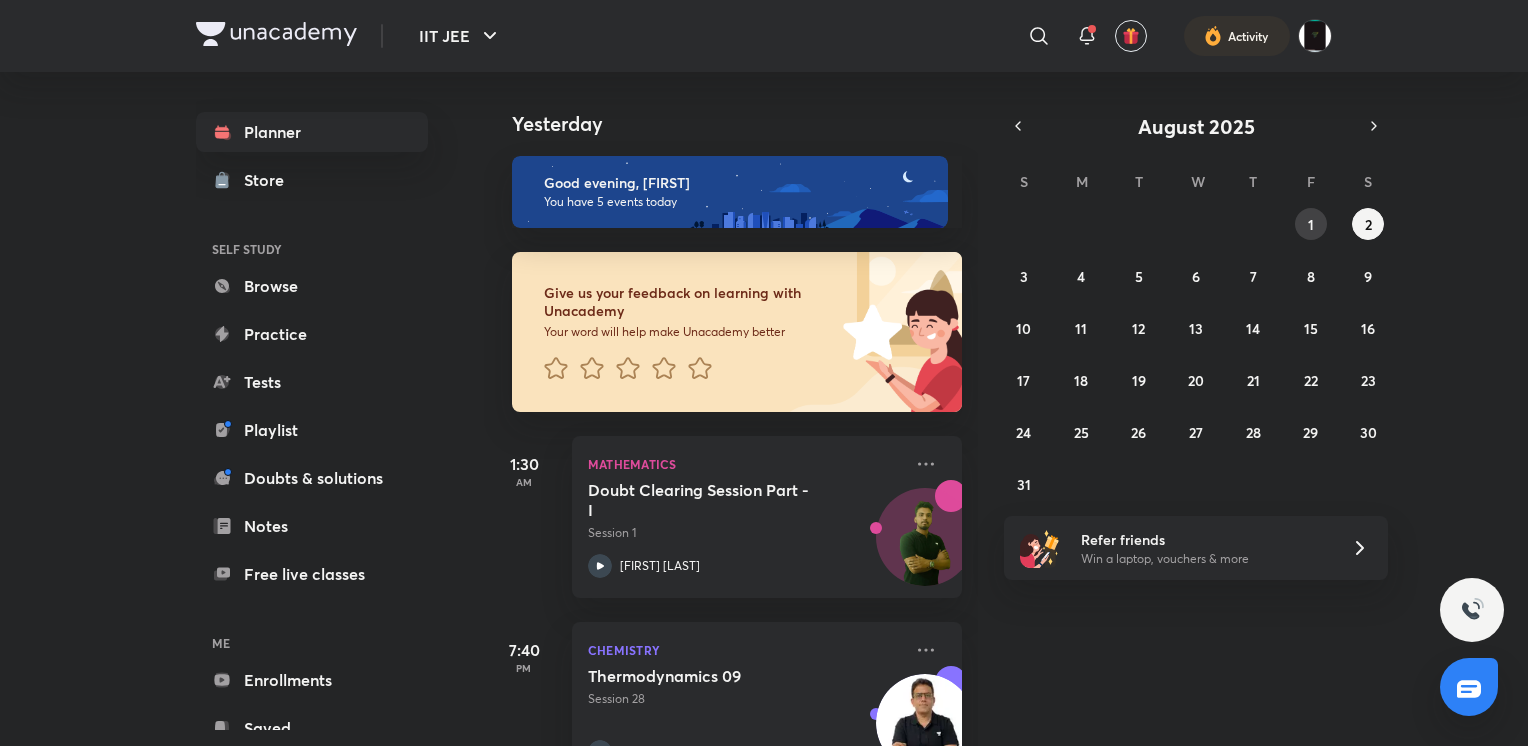 click on "1" at bounding box center [1311, 224] 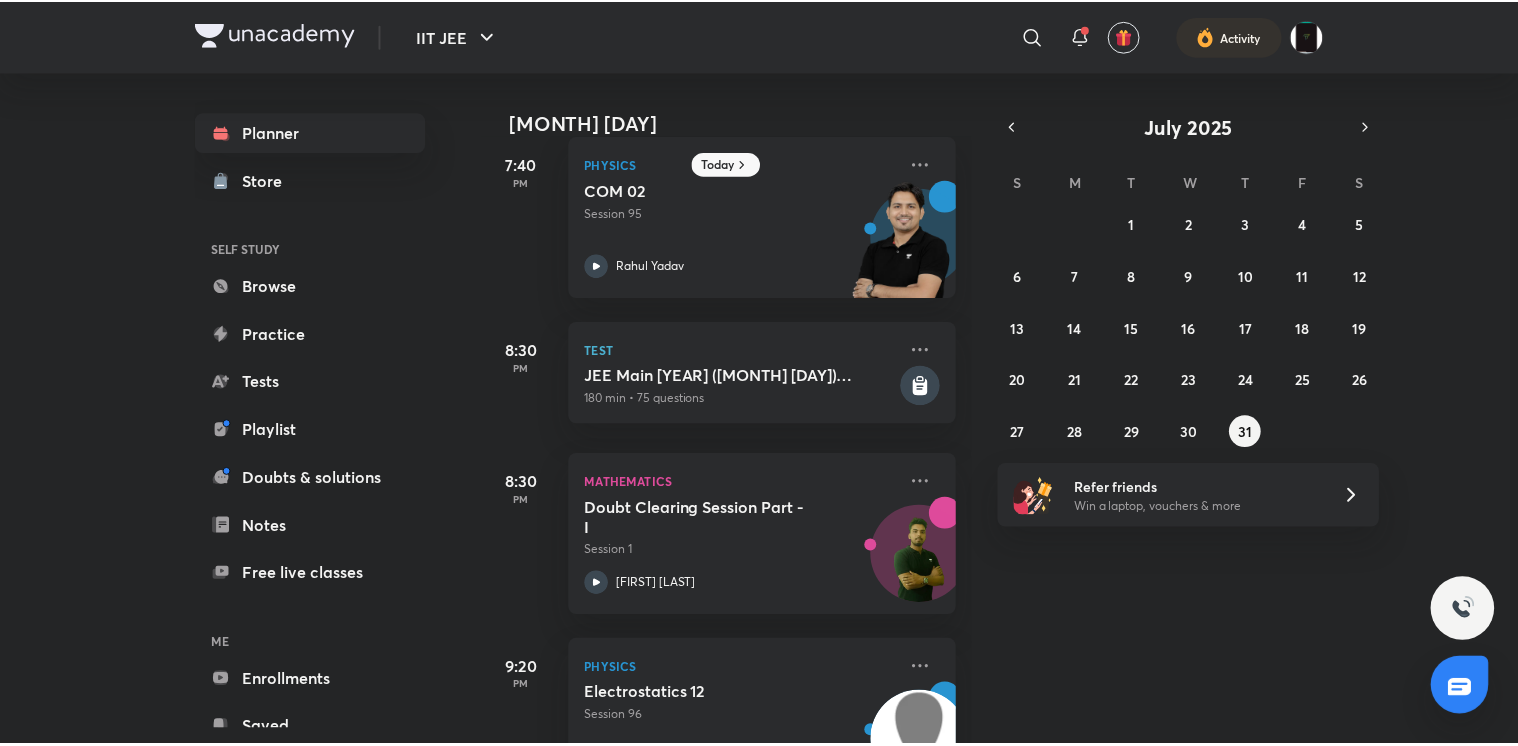 scroll, scrollTop: 0, scrollLeft: 0, axis: both 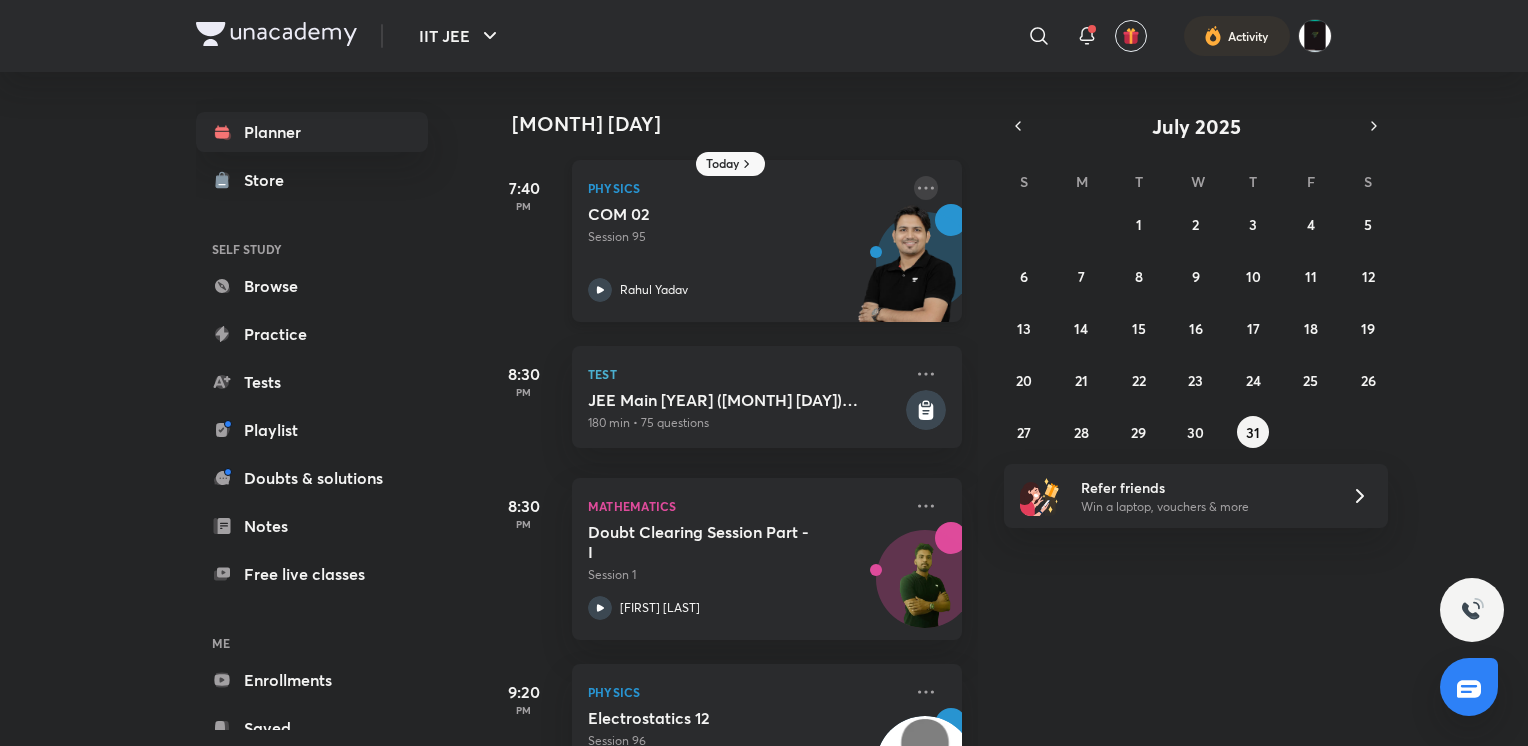 click 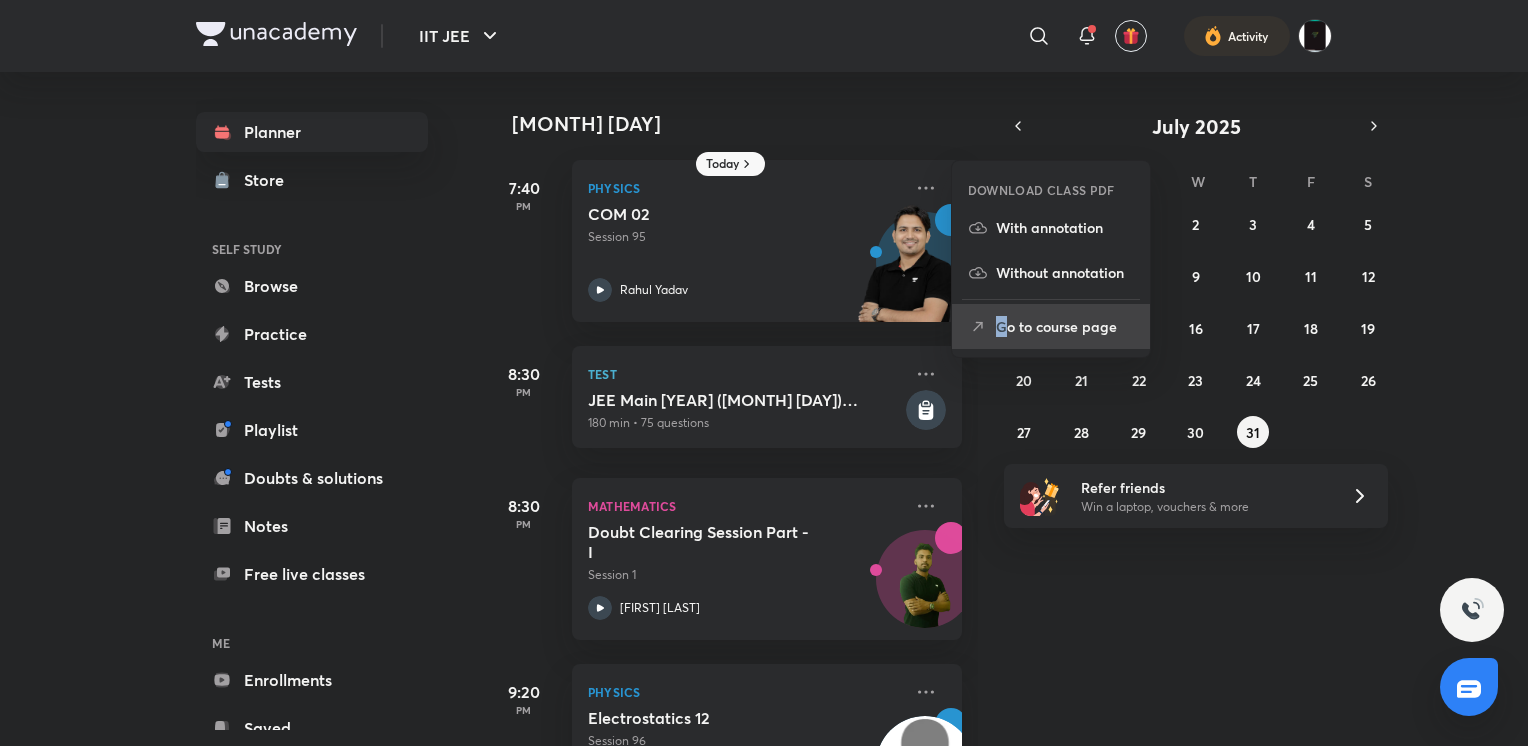 drag, startPoint x: 1008, startPoint y: 355, endPoint x: 989, endPoint y: 332, distance: 29.832869 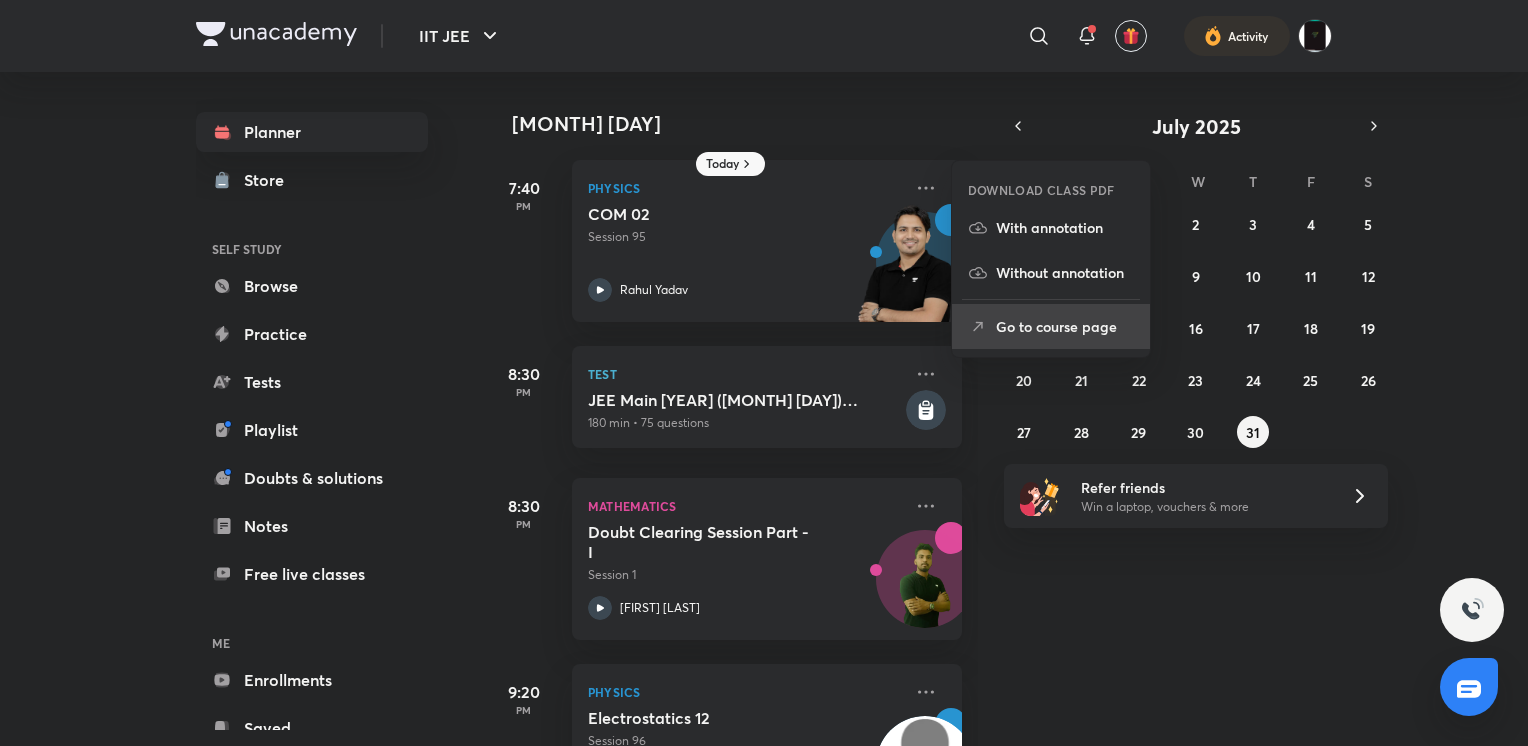 click on "Go to course page" at bounding box center [1051, 326] 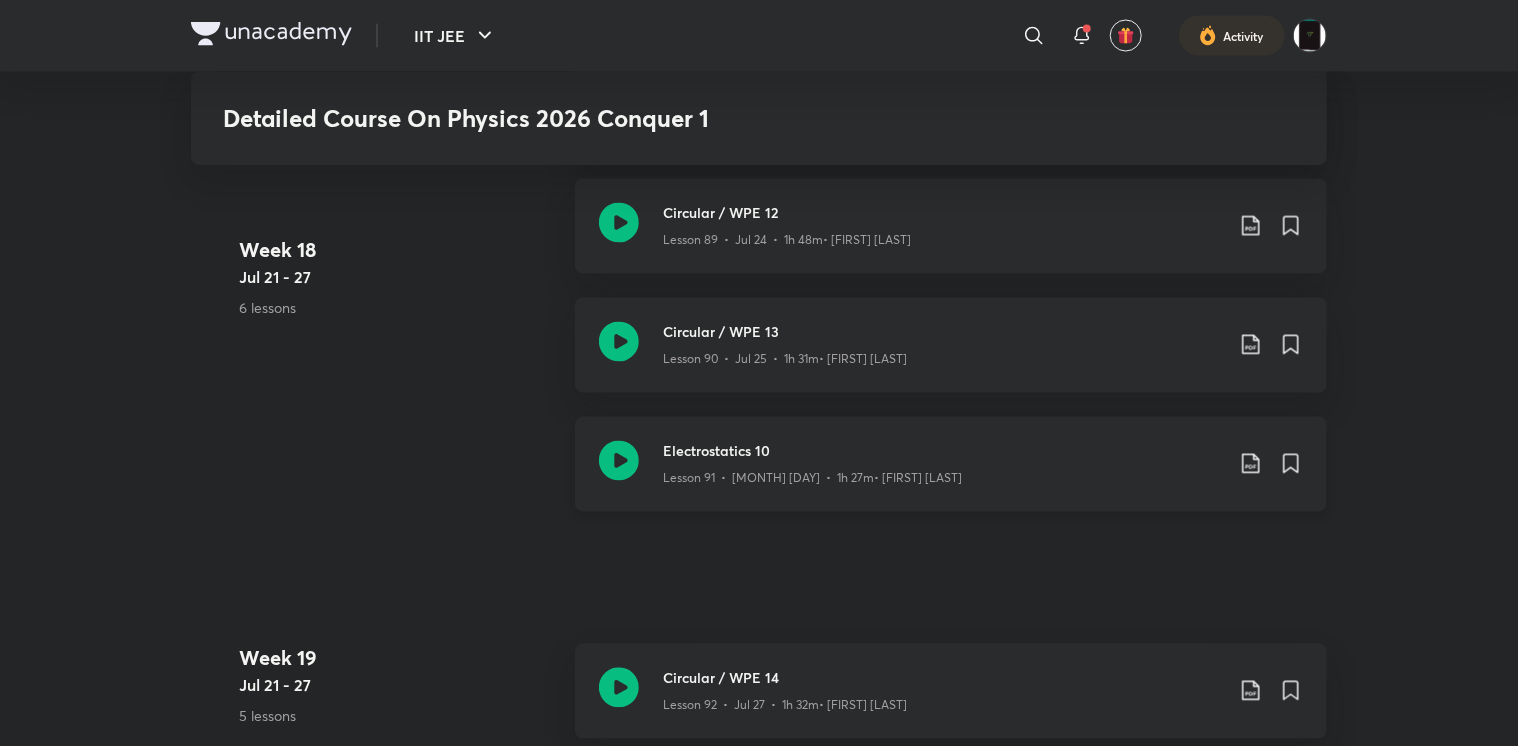 scroll, scrollTop: 13215, scrollLeft: 0, axis: vertical 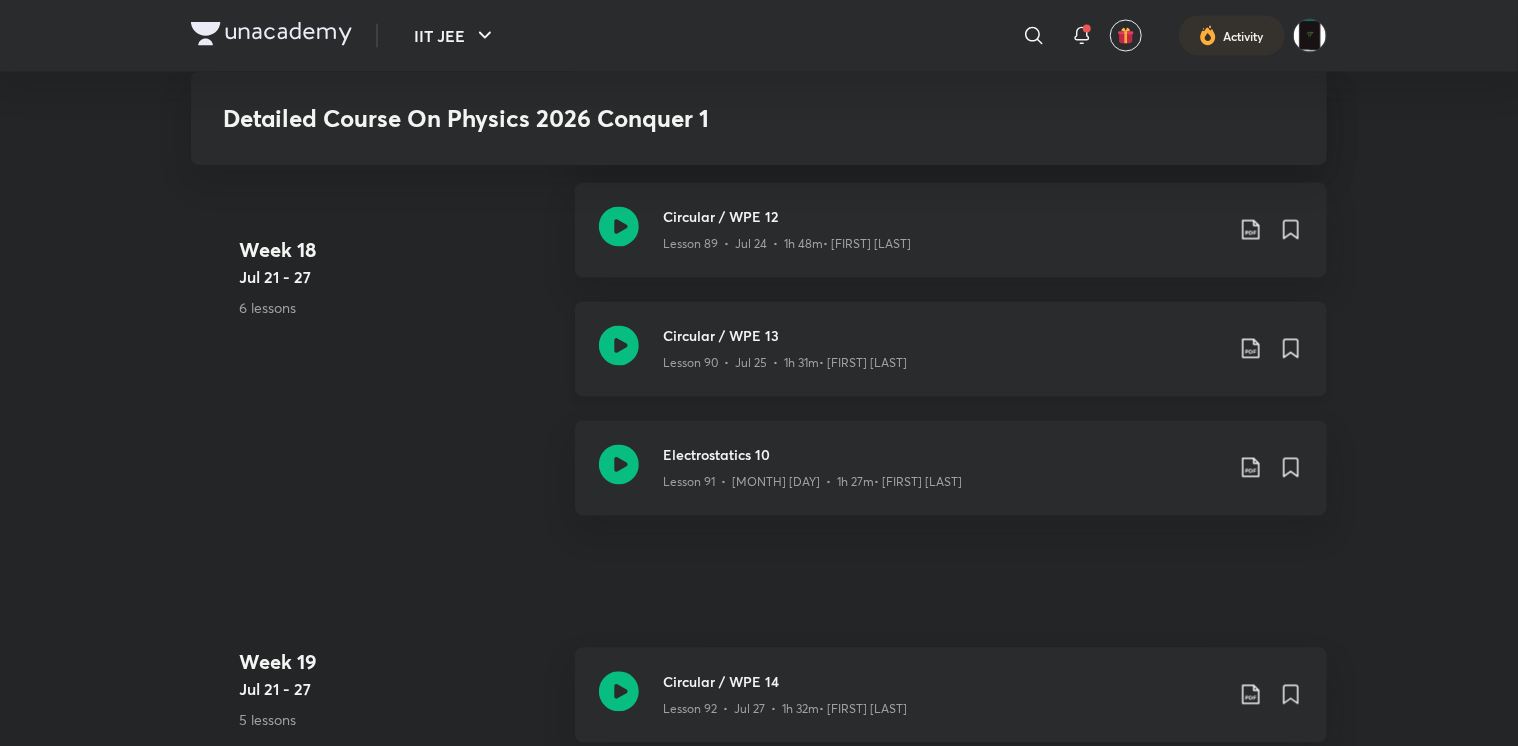 click 